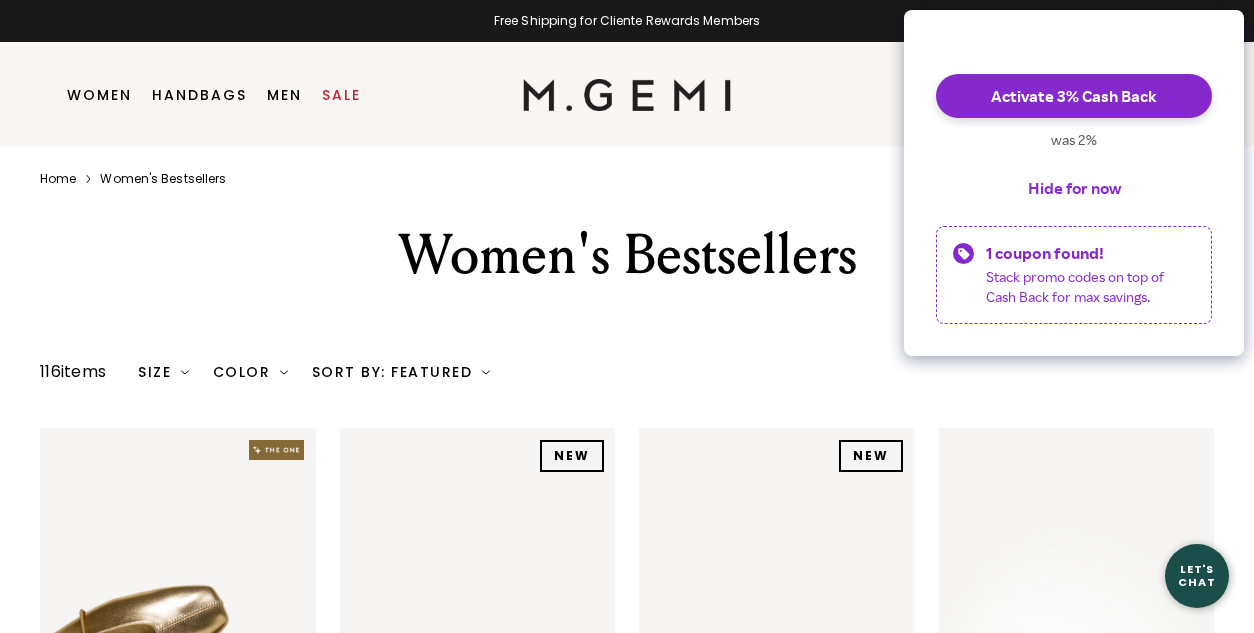 scroll, scrollTop: 0, scrollLeft: 0, axis: both 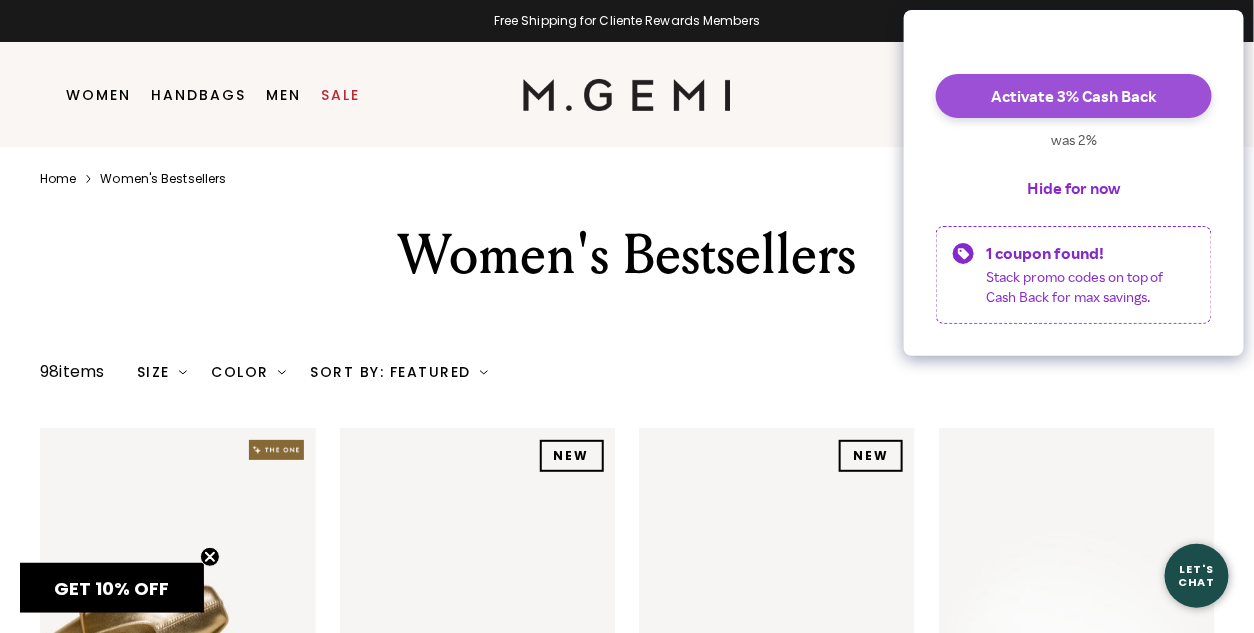 click on "Activate 3% Cash Back" at bounding box center (1074, 96) 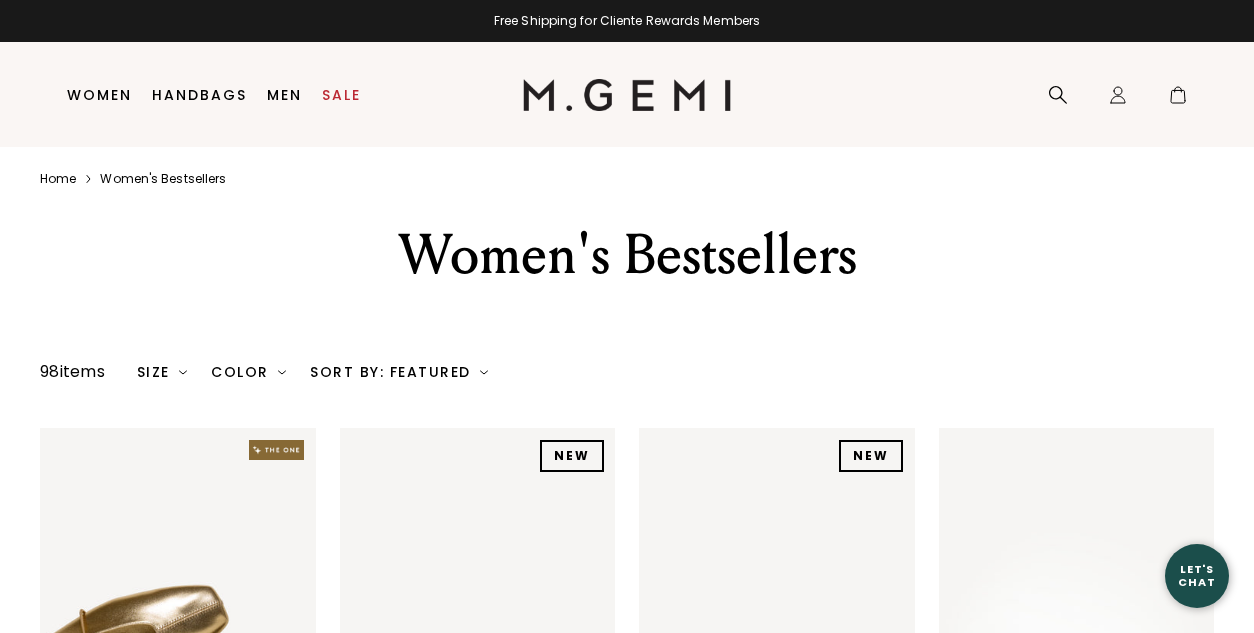 scroll, scrollTop: 0, scrollLeft: 0, axis: both 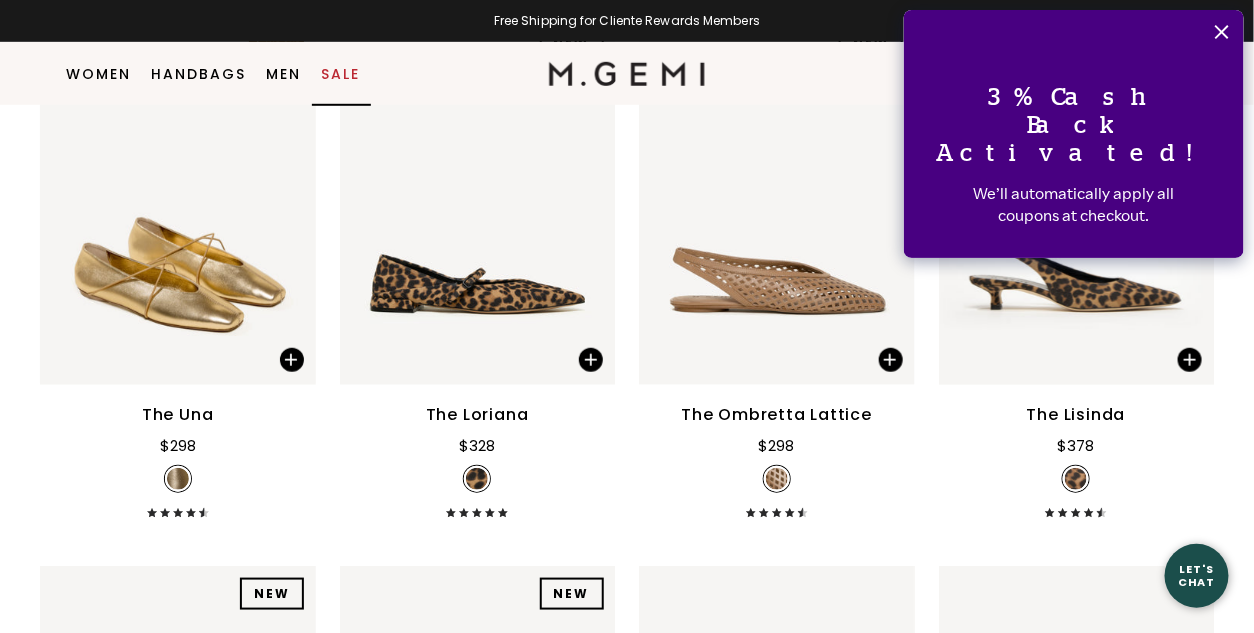 click on "Sale" at bounding box center [341, 74] 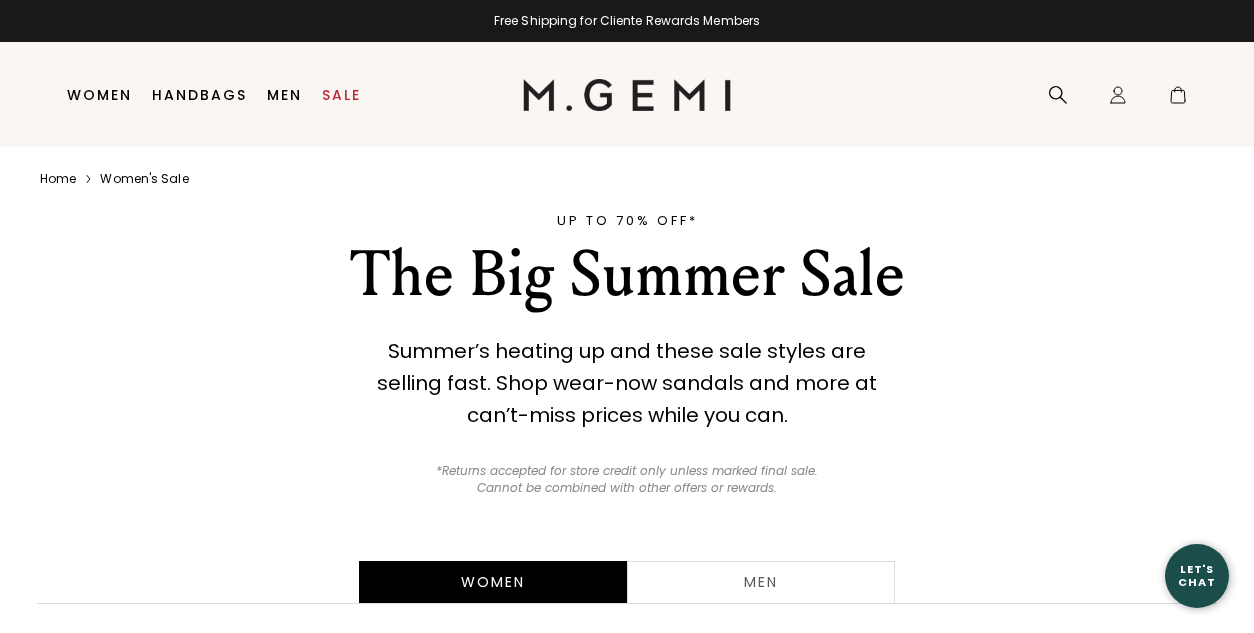 scroll, scrollTop: 0, scrollLeft: 0, axis: both 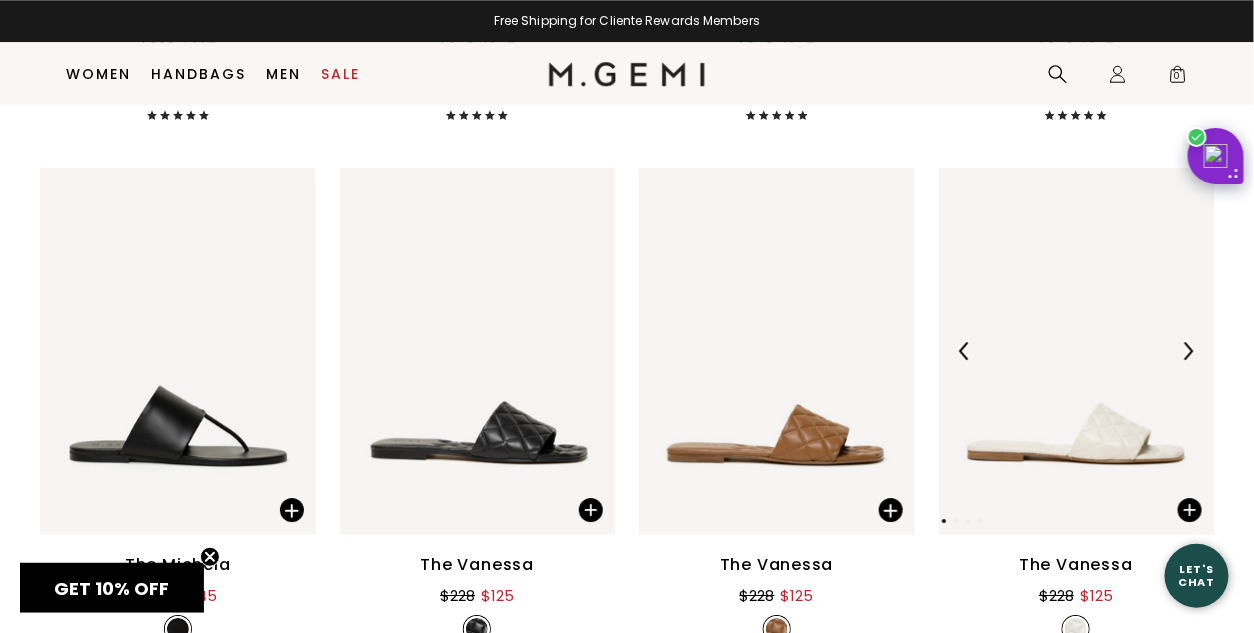 click at bounding box center [1077, 352] 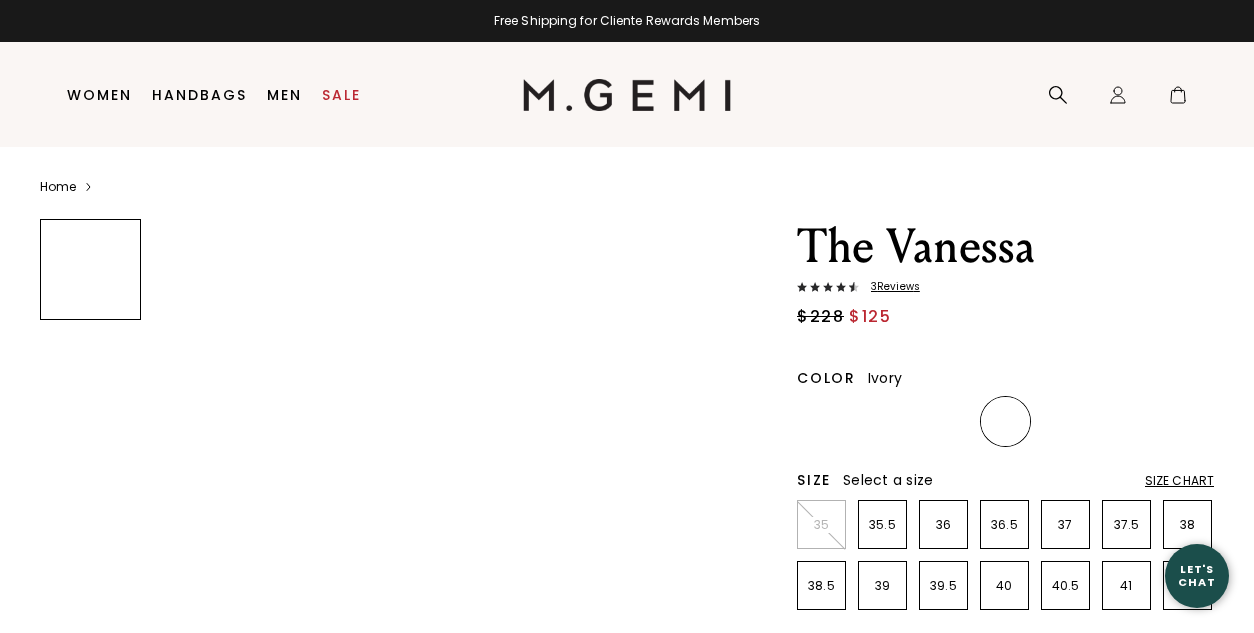 scroll, scrollTop: 0, scrollLeft: 0, axis: both 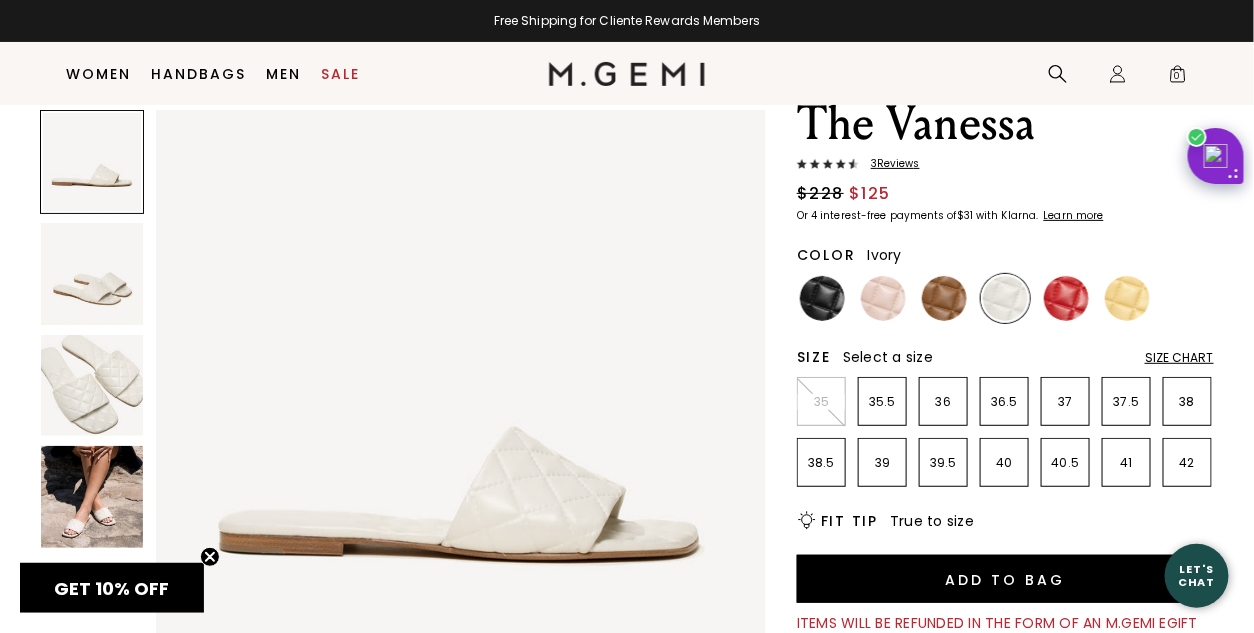 click on "Size Chart" at bounding box center [1179, 358] 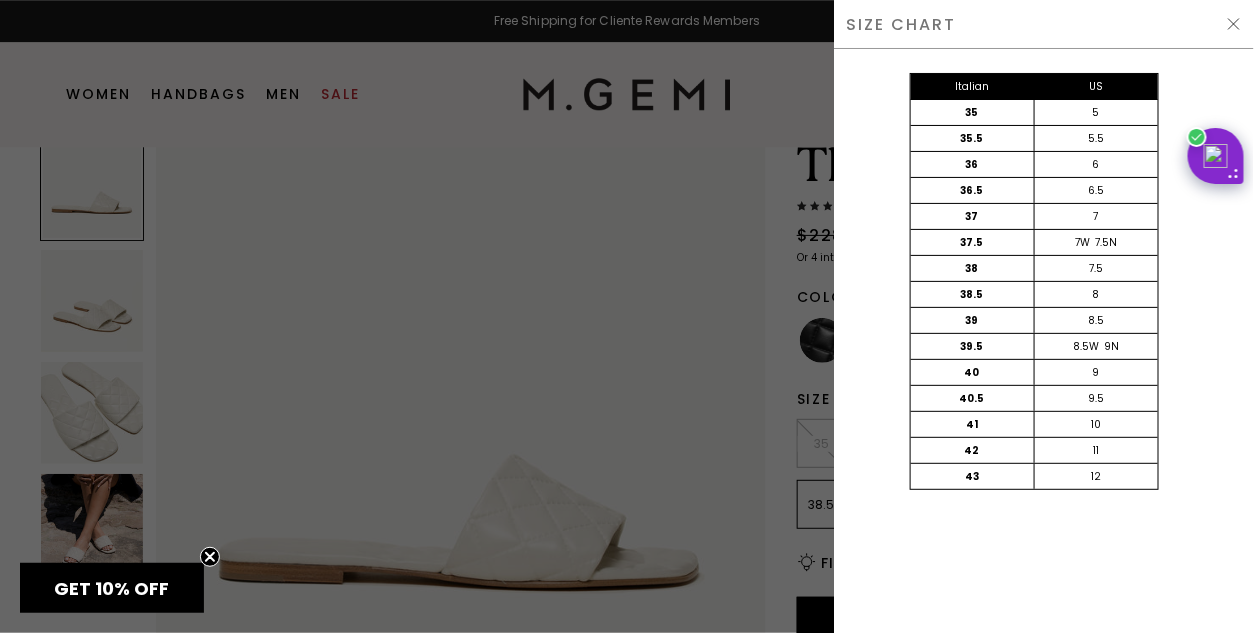 click at bounding box center [1234, 24] 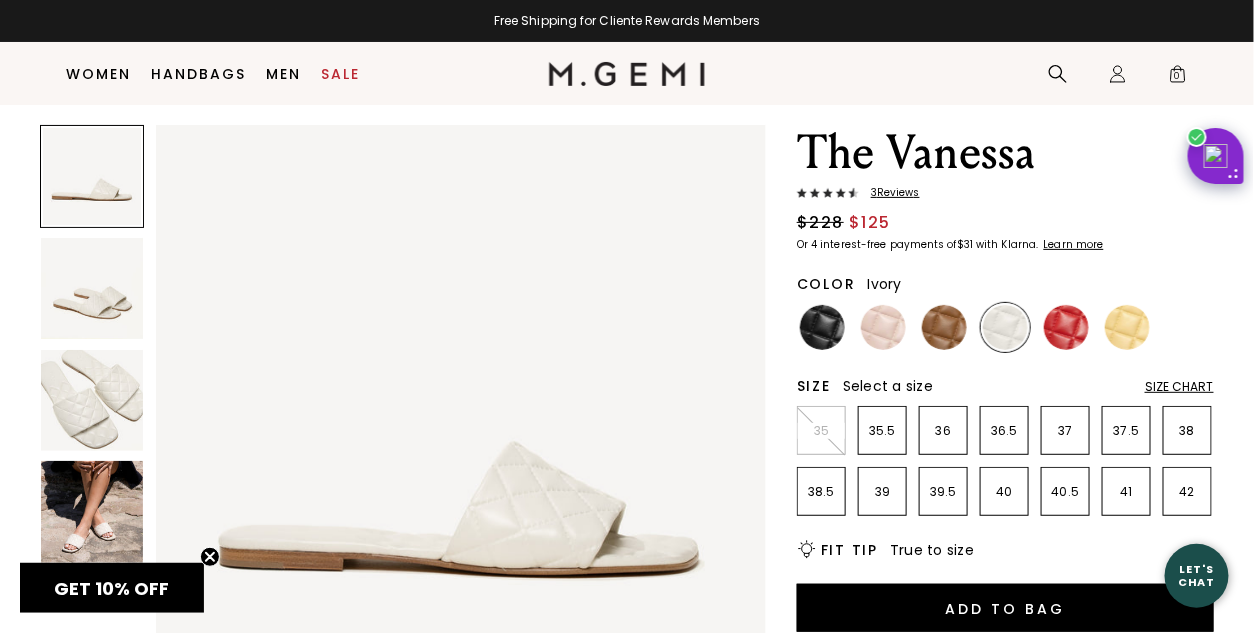 scroll, scrollTop: 38, scrollLeft: 0, axis: vertical 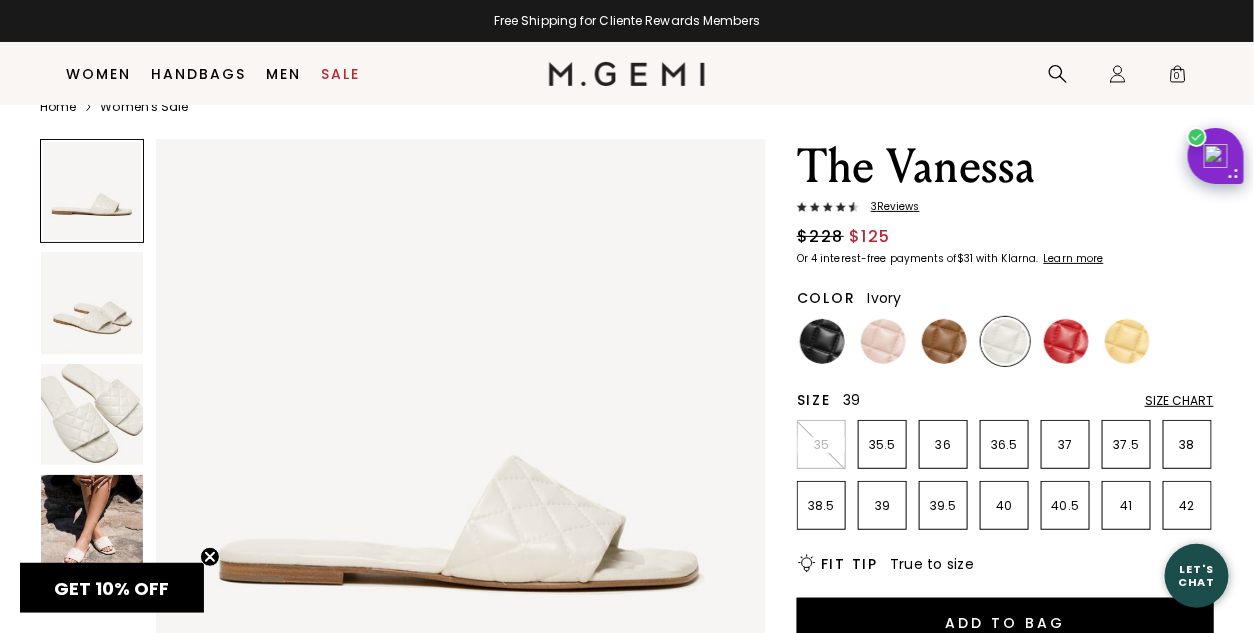 click on "39" at bounding box center (882, 506) 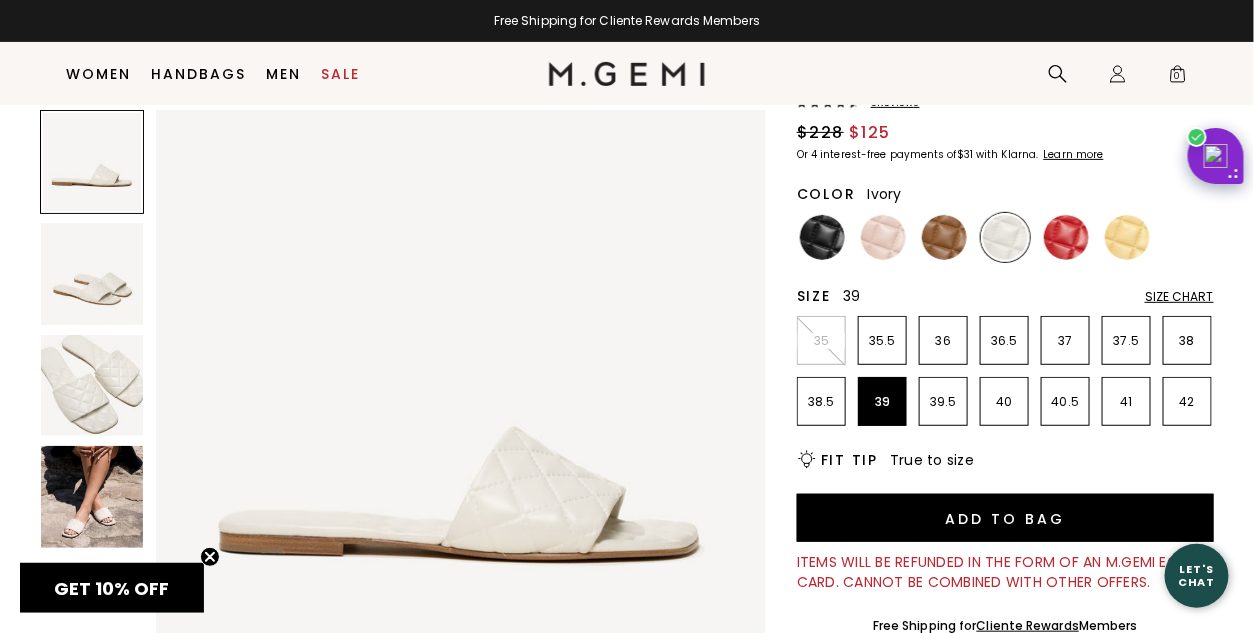 scroll, scrollTop: 144, scrollLeft: 0, axis: vertical 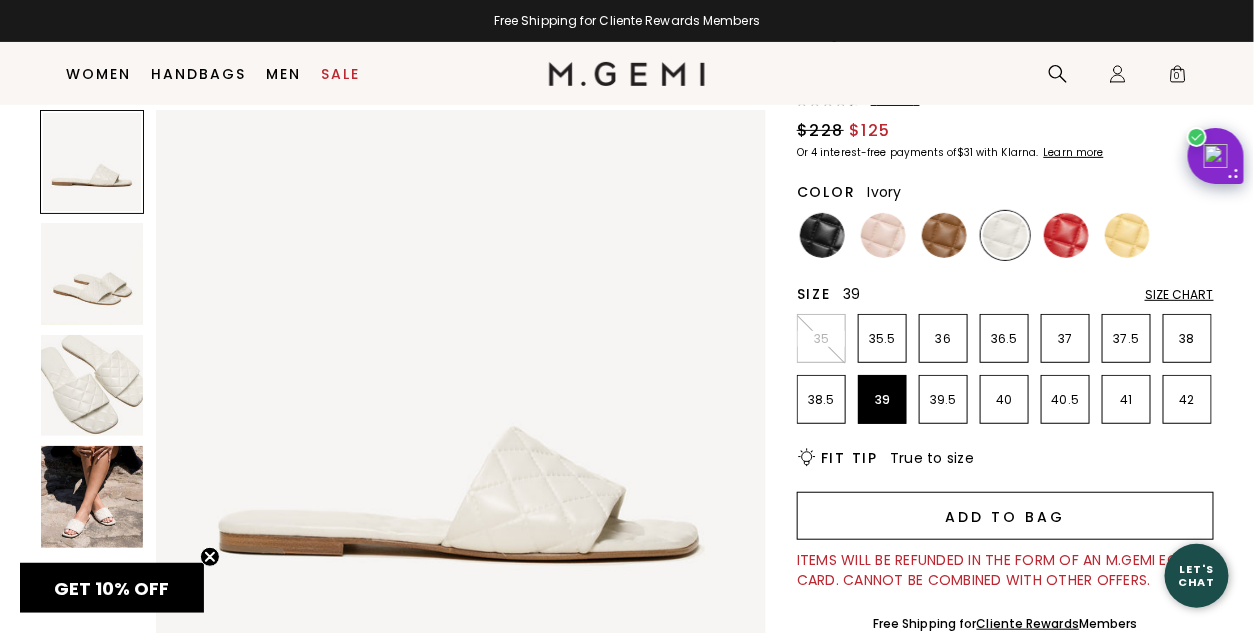 click on "Add to Bag" at bounding box center [1005, 516] 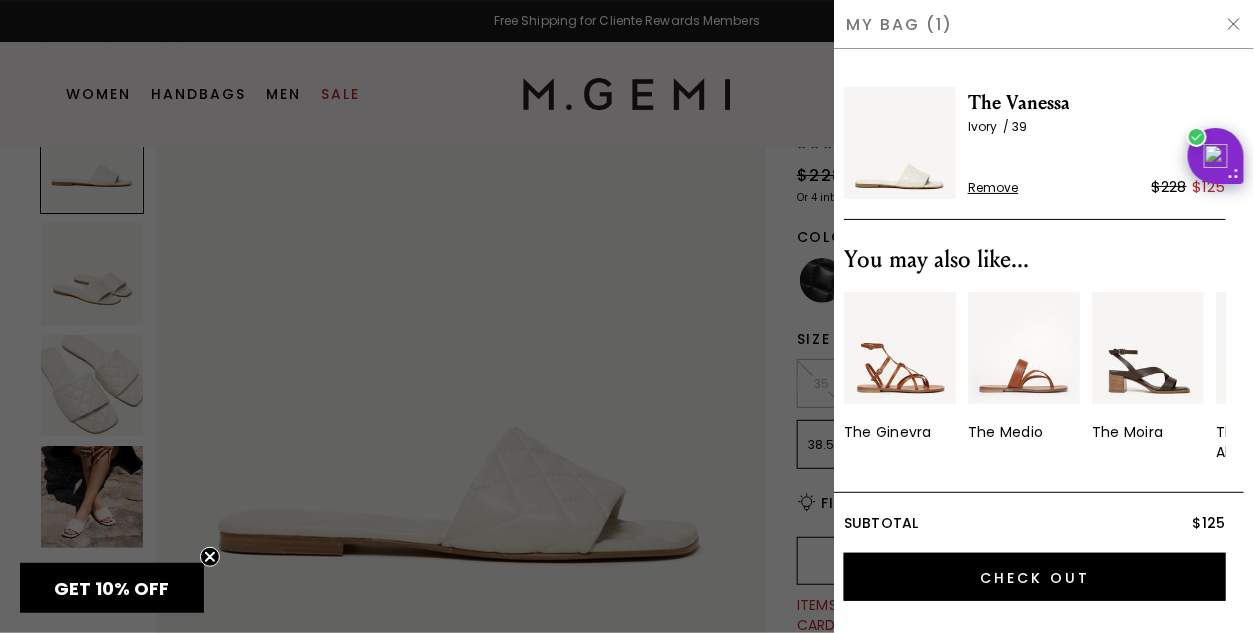 scroll, scrollTop: 0, scrollLeft: 0, axis: both 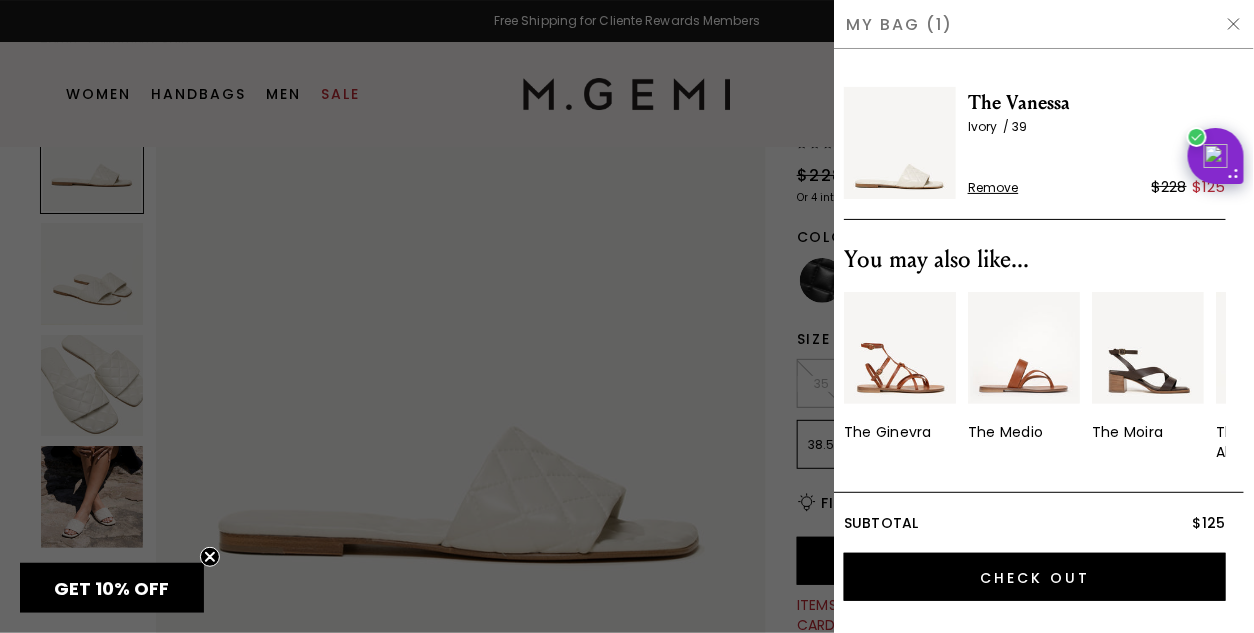 click at bounding box center [1234, 24] 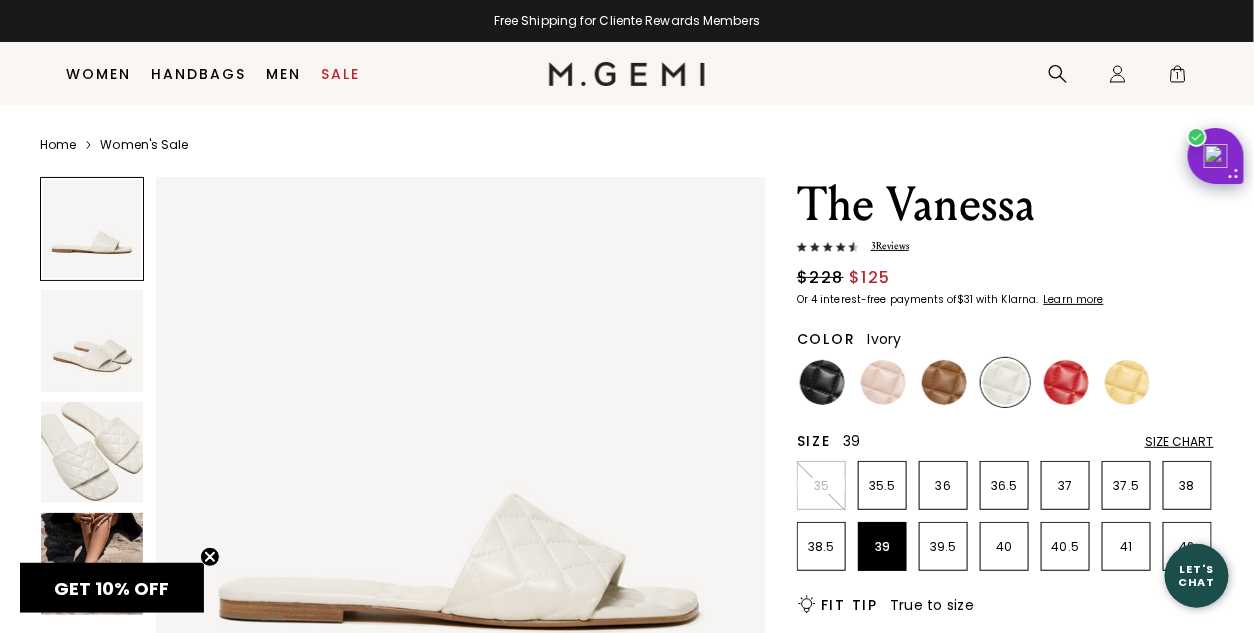 scroll, scrollTop: 101, scrollLeft: 0, axis: vertical 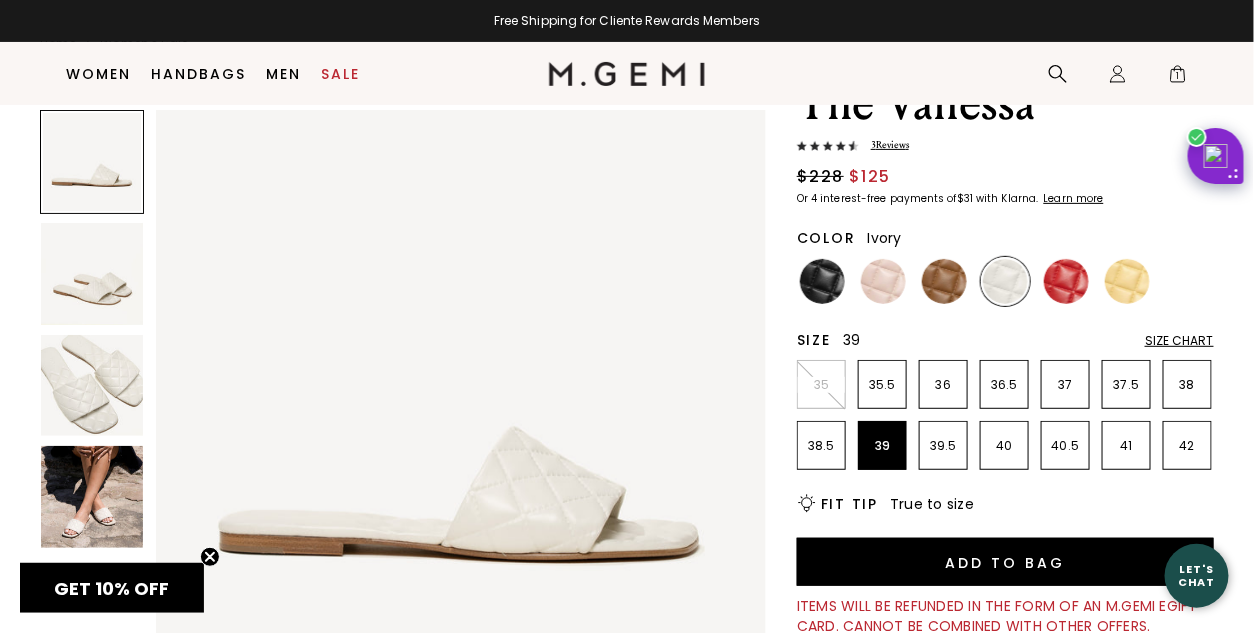 click on "Size Chart" at bounding box center (1179, 341) 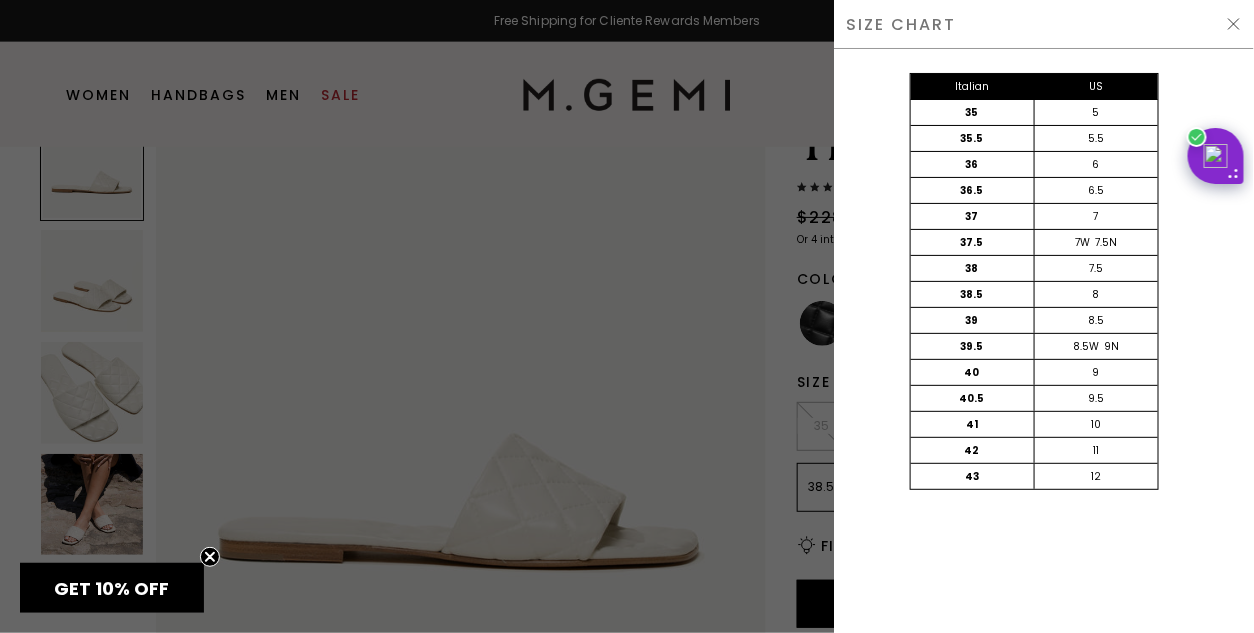 click at bounding box center [1234, 24] 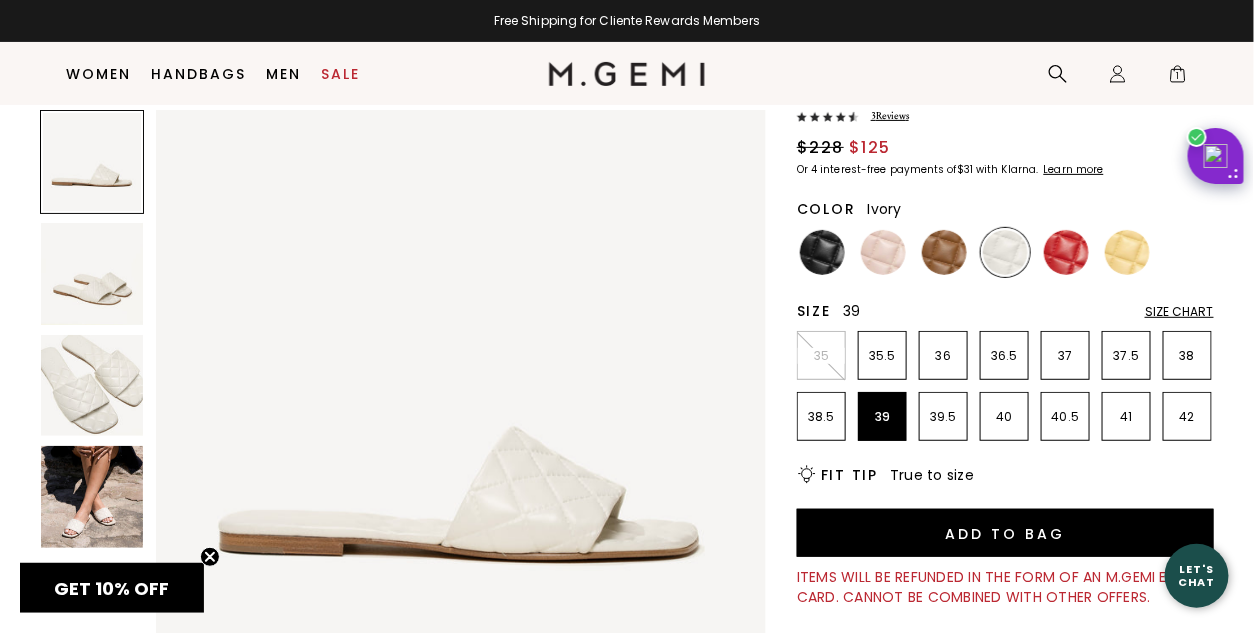 scroll, scrollTop: 131, scrollLeft: 0, axis: vertical 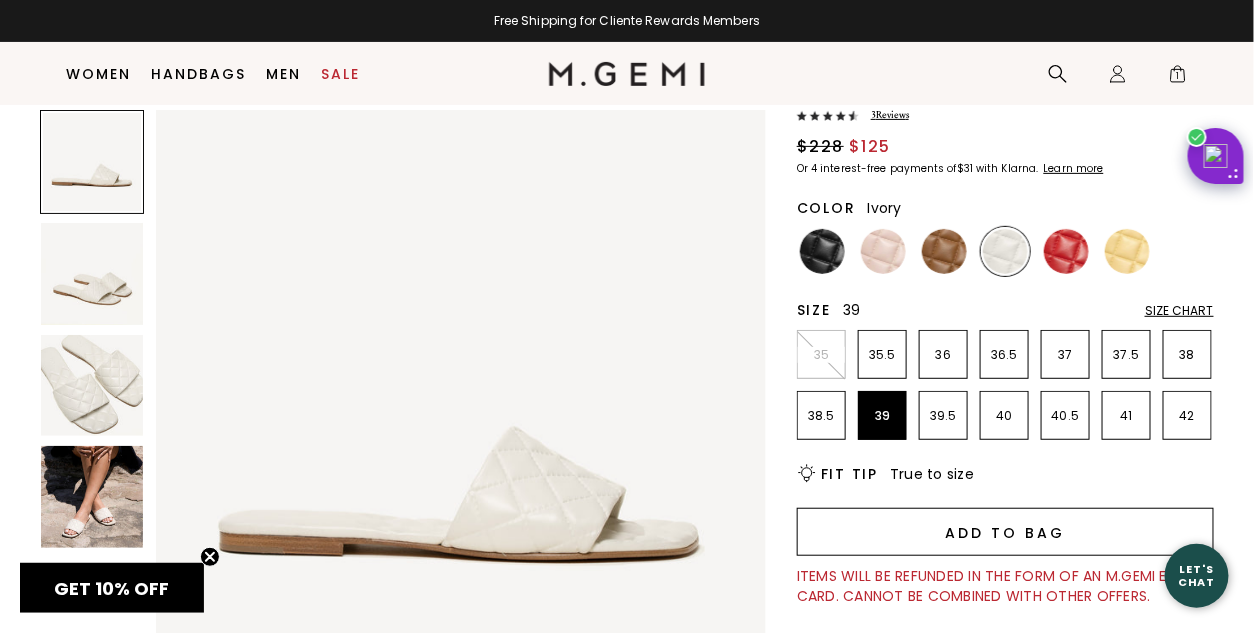 click on "Add to Bag" at bounding box center (1005, 532) 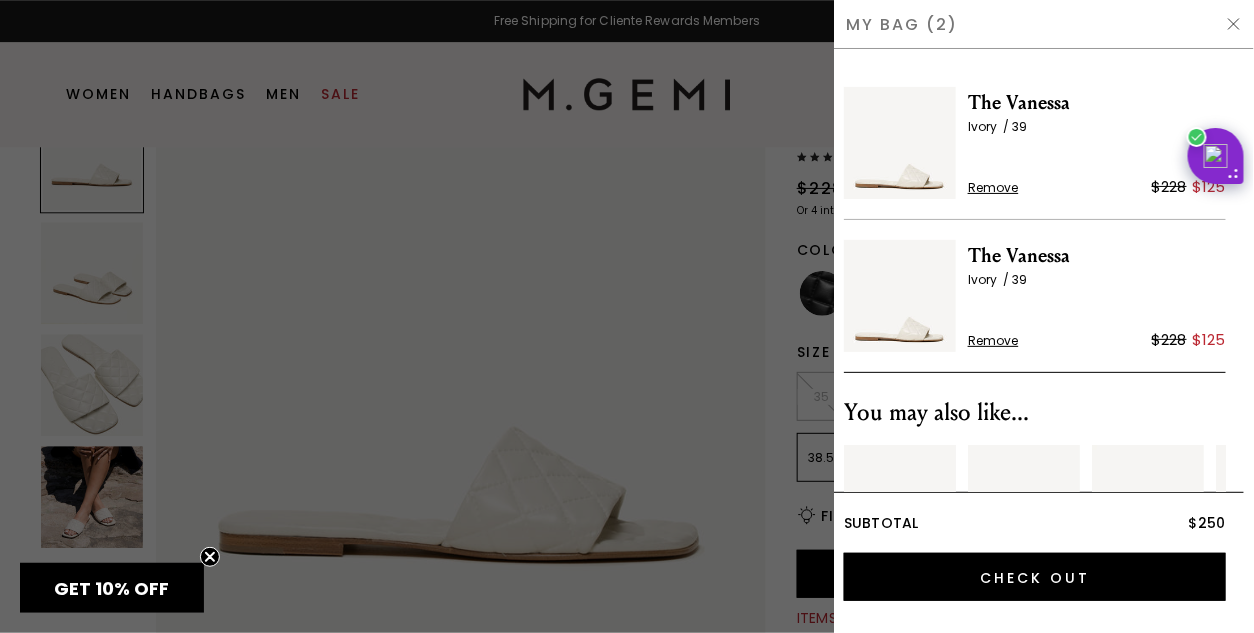 scroll, scrollTop: 0, scrollLeft: 0, axis: both 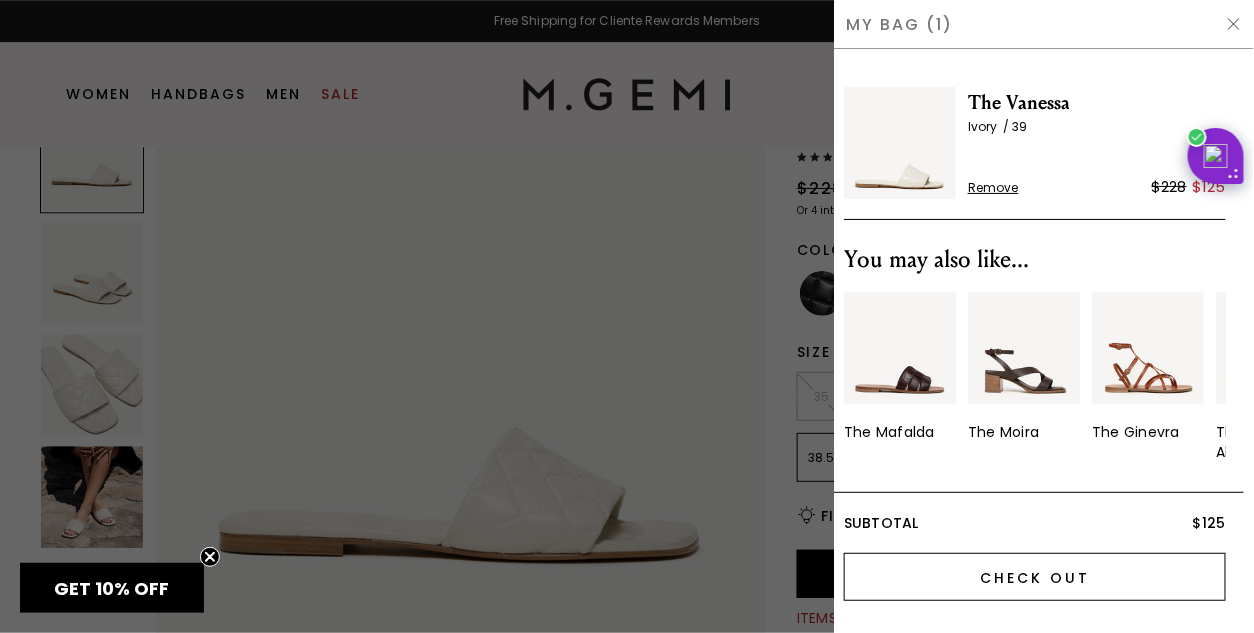 click on "Check Out" at bounding box center (1035, 577) 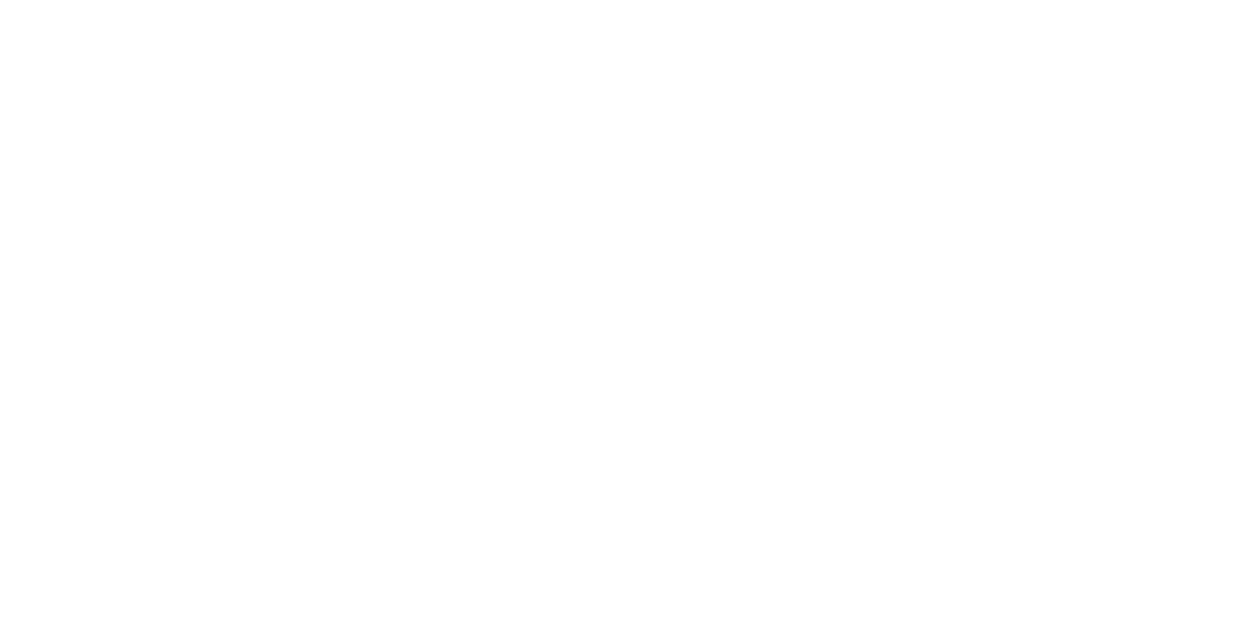 scroll, scrollTop: 0, scrollLeft: 0, axis: both 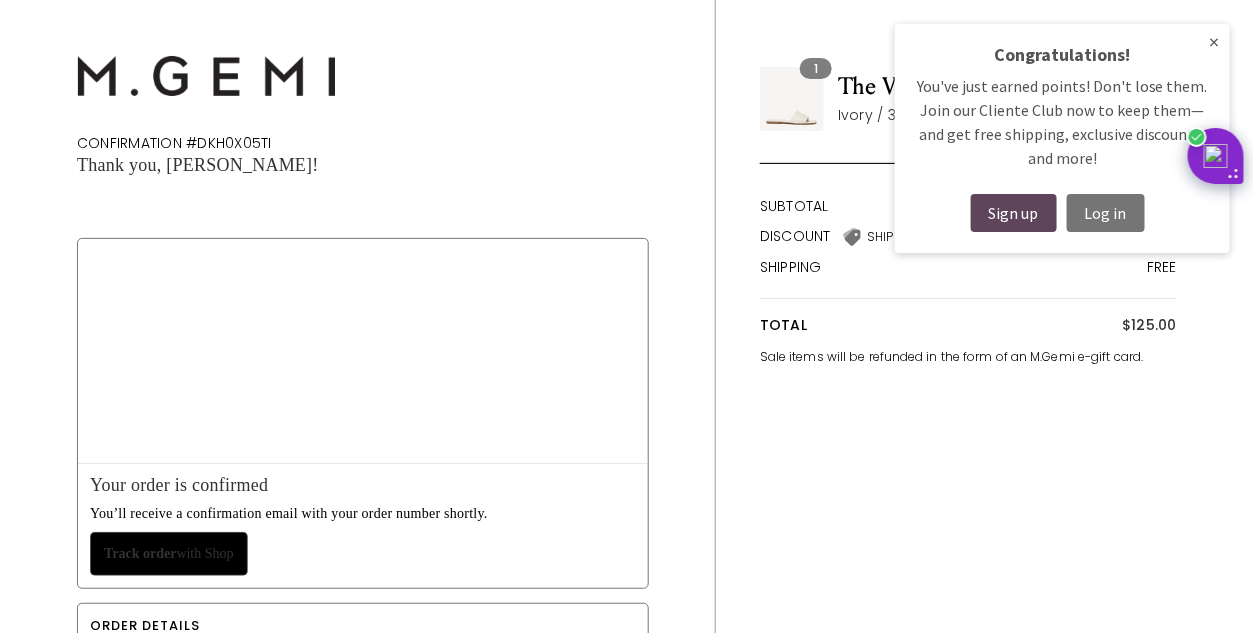 click on "Sign up" at bounding box center (1014, 213) 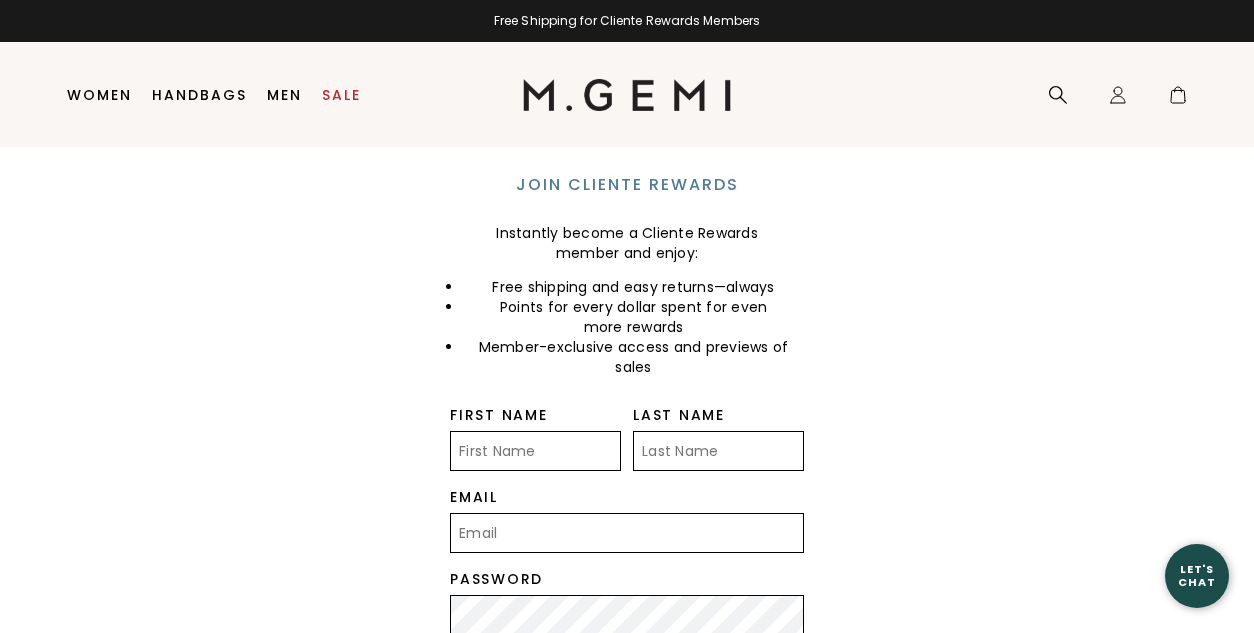 scroll, scrollTop: 0, scrollLeft: 0, axis: both 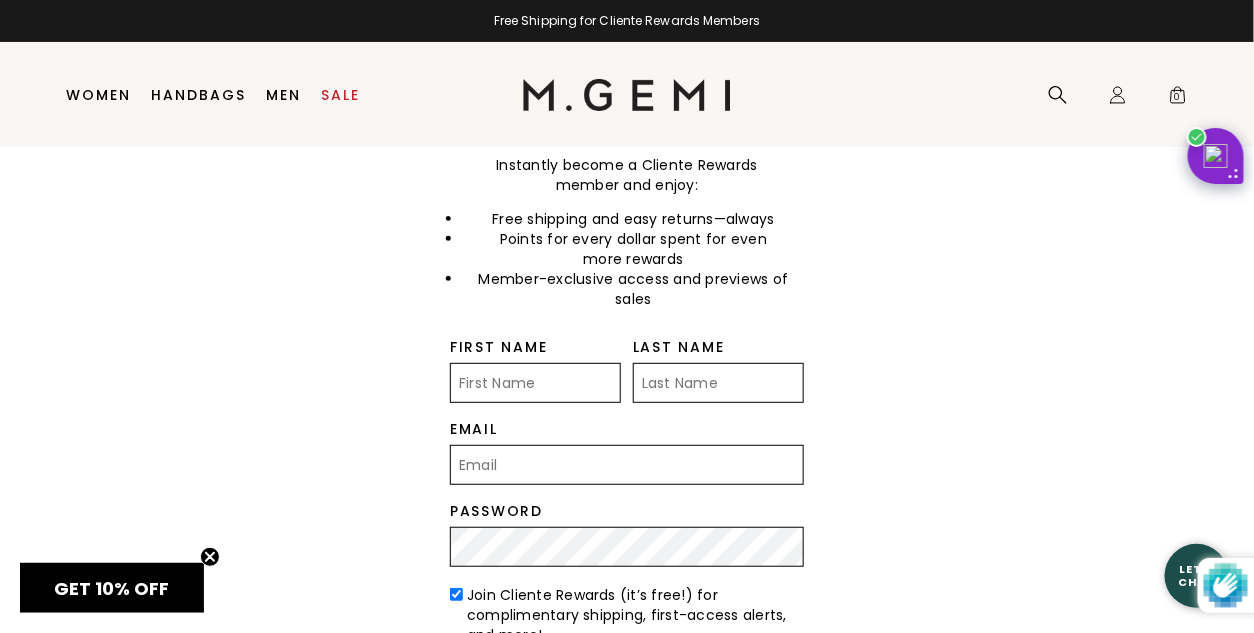 click on "First Name" at bounding box center [535, 383] 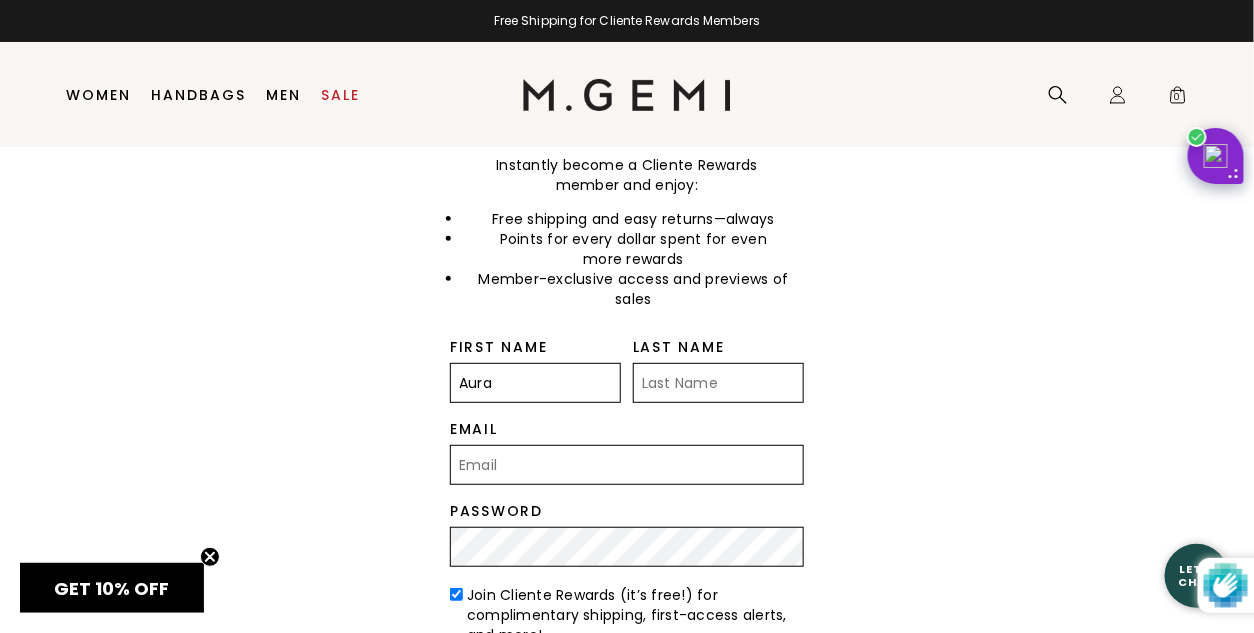 type on "[PERSON_NAME]" 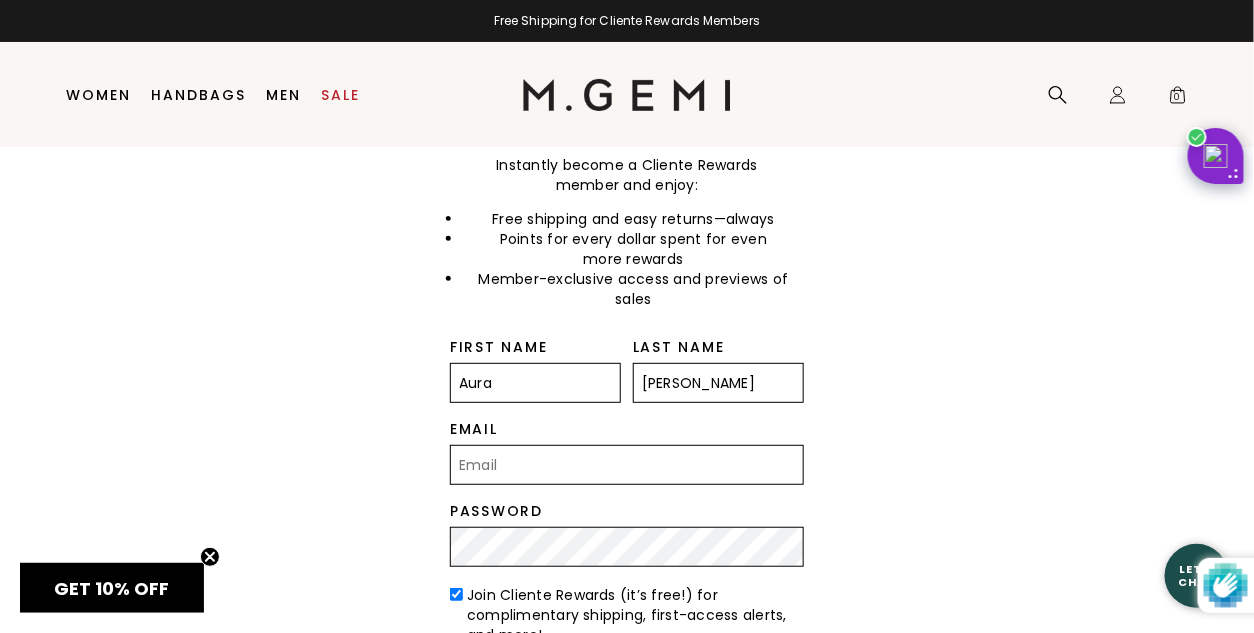 type on "[EMAIL_ADDRESS][DOMAIN_NAME]" 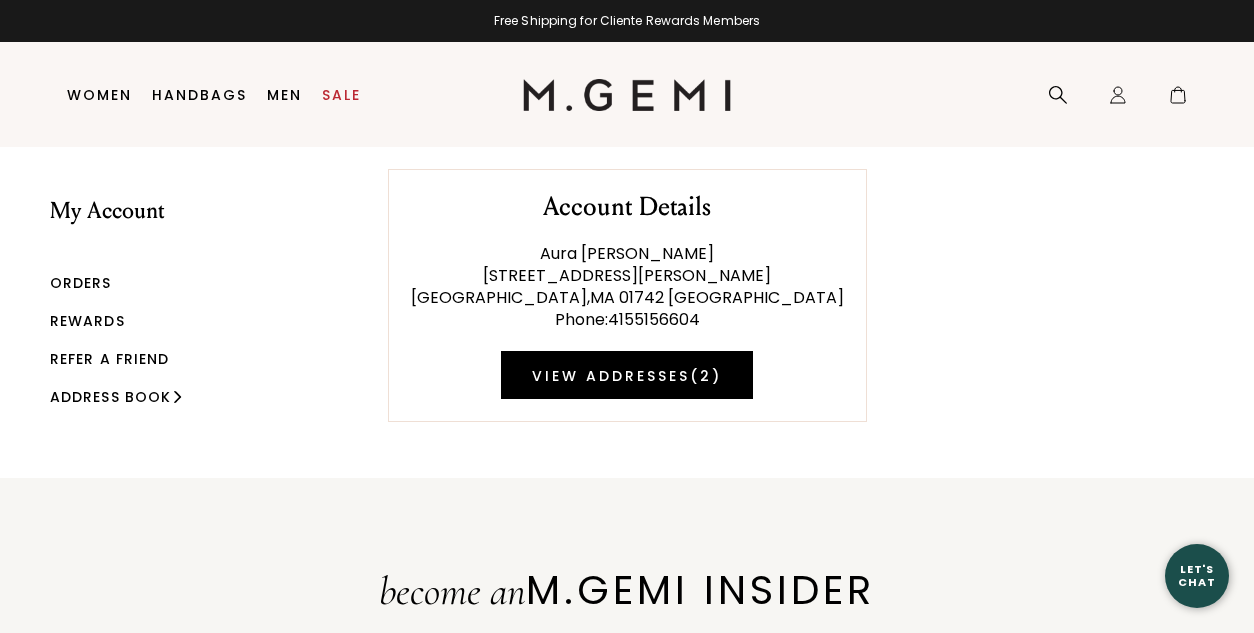 scroll, scrollTop: 0, scrollLeft: 0, axis: both 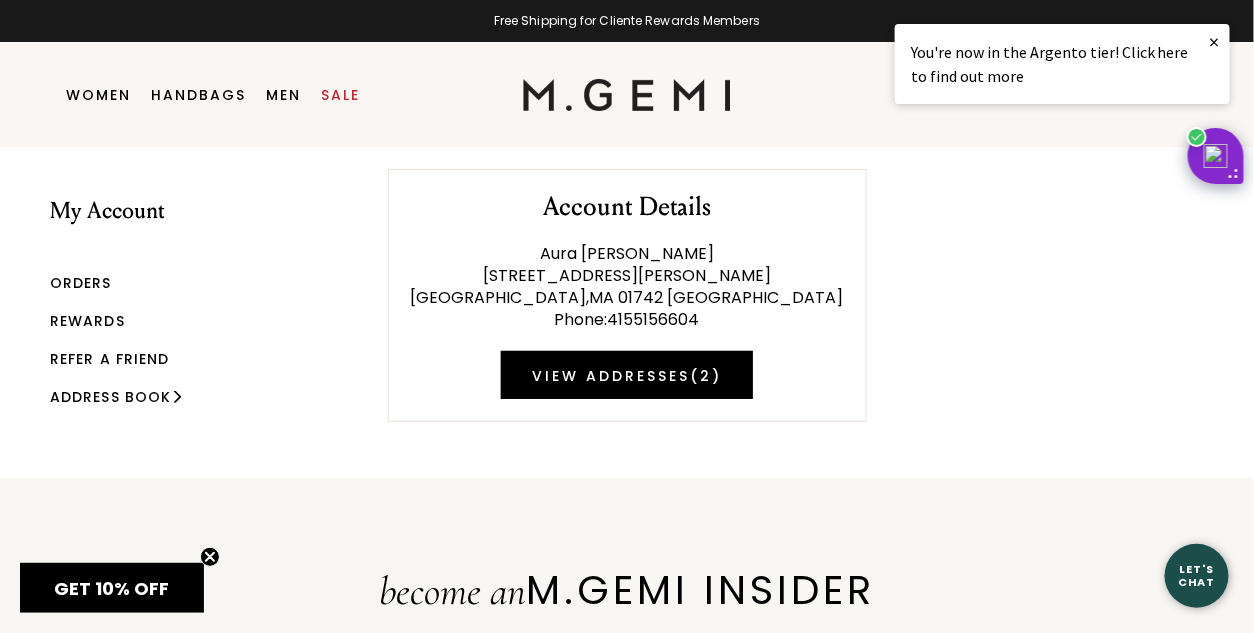 click on "You're now in the Argento tier! Click here to find out more" at bounding box center [1062, 64] 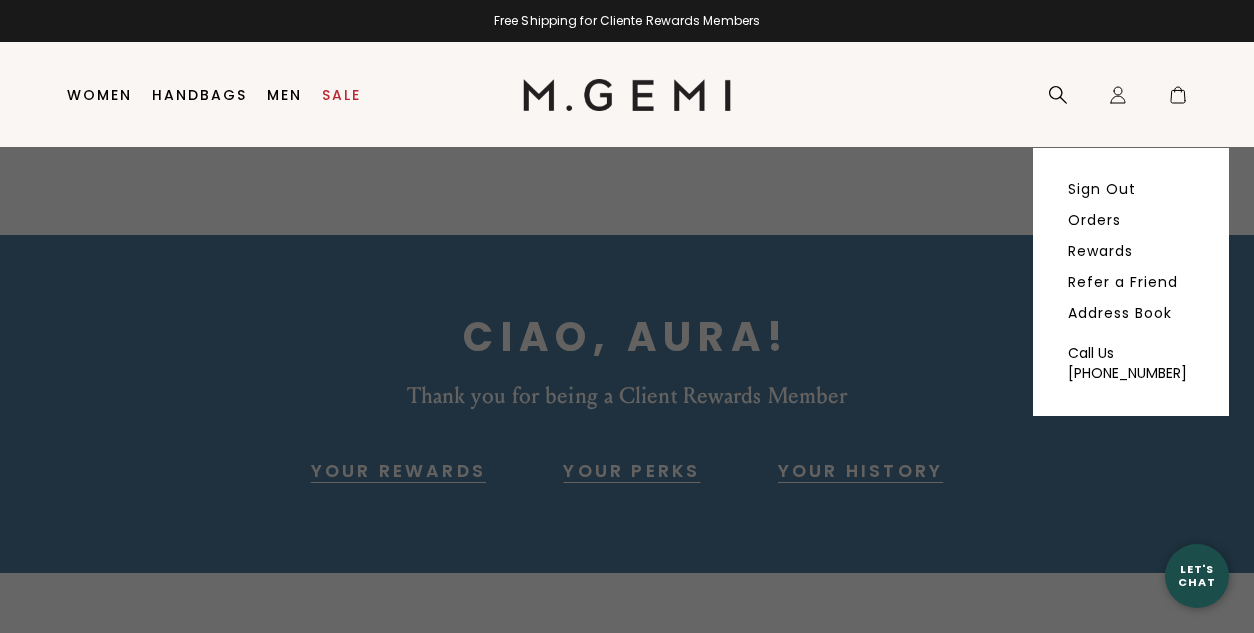scroll, scrollTop: 0, scrollLeft: 0, axis: both 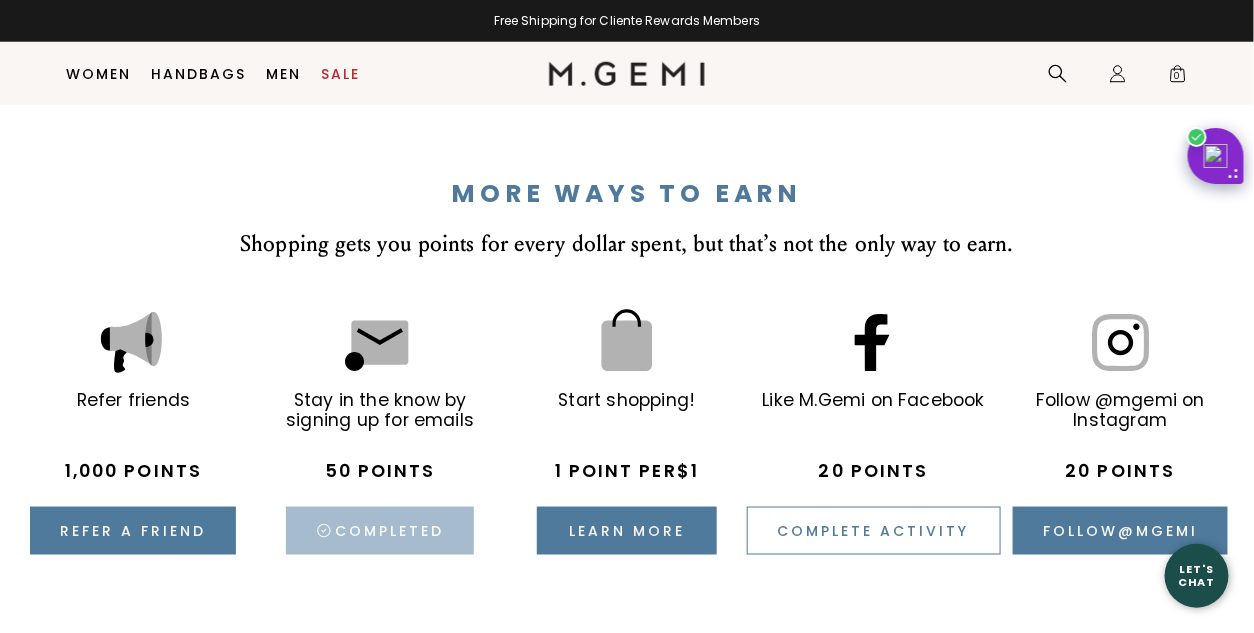 click on "Complete activity" at bounding box center (874, 531) 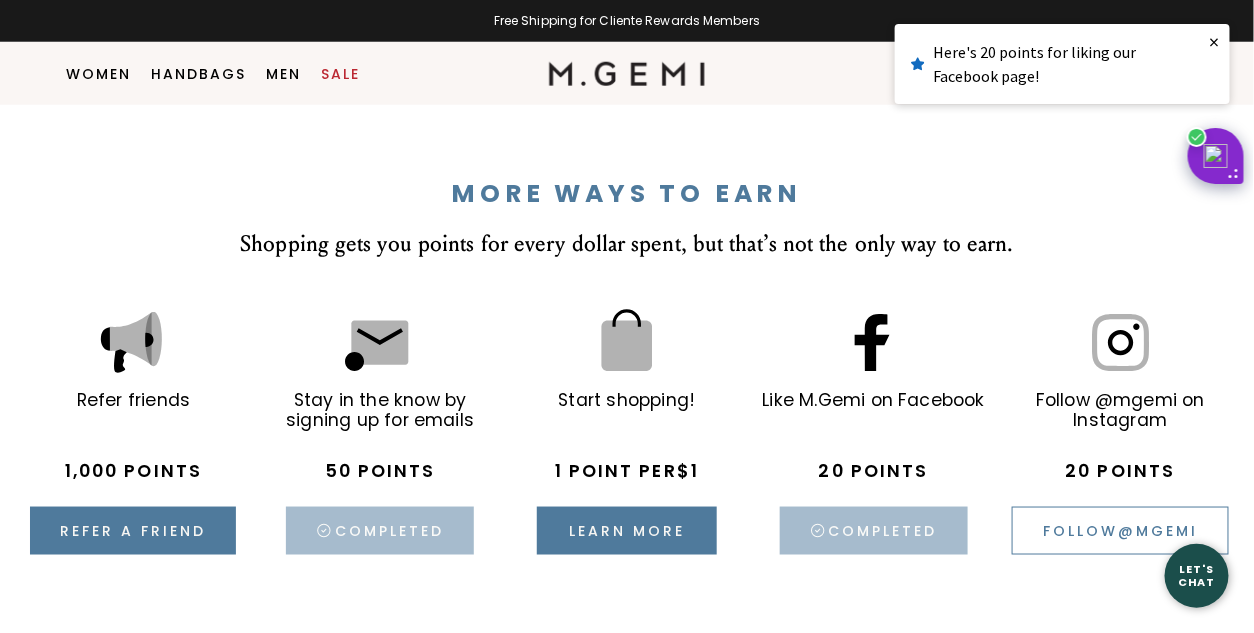 click on "Follow  @ mgemi" at bounding box center (1120, 531) 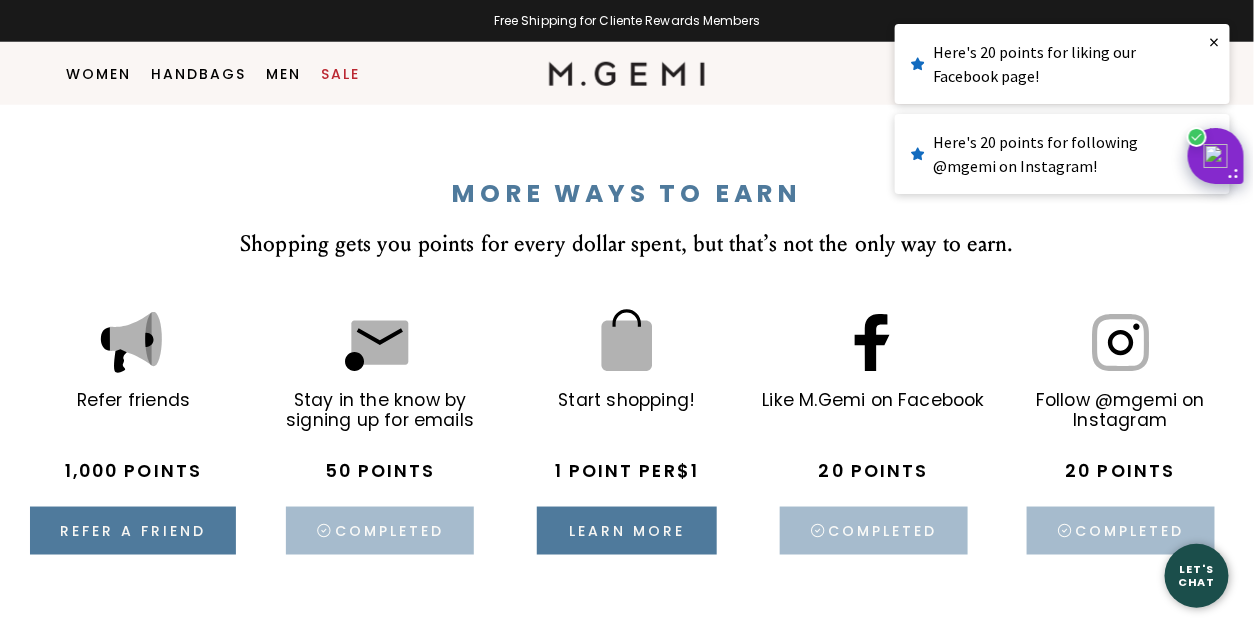 click on "Here's 20 points for liking our Facebook page!" at bounding box center (1062, 64) 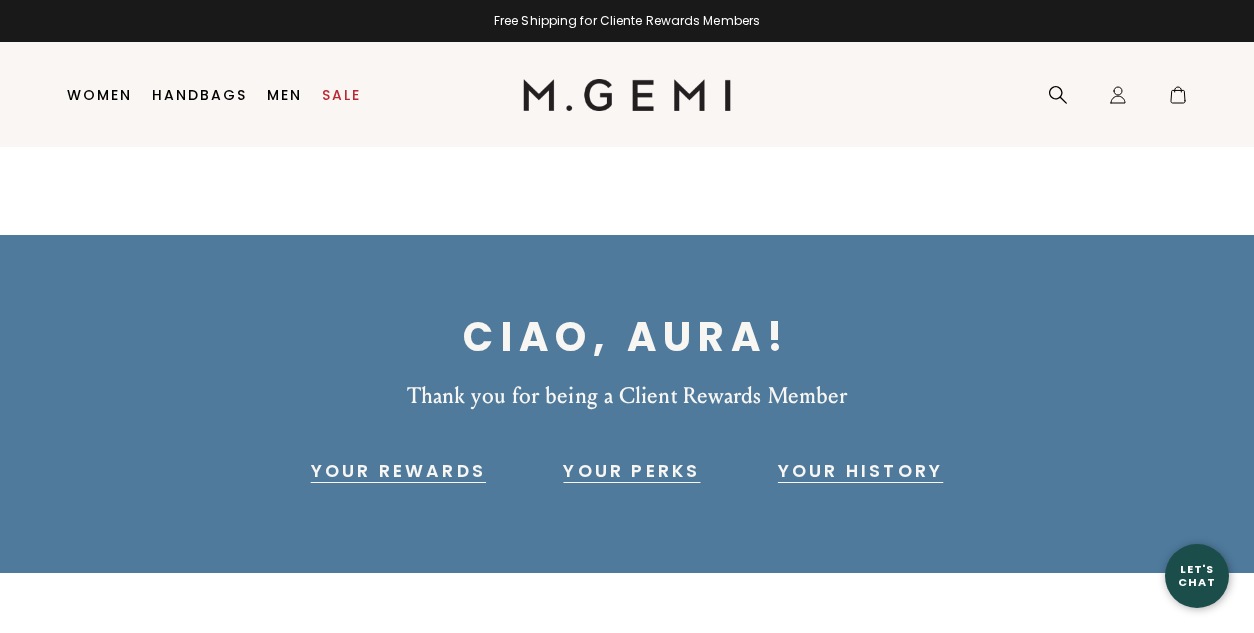 scroll, scrollTop: 0, scrollLeft: 0, axis: both 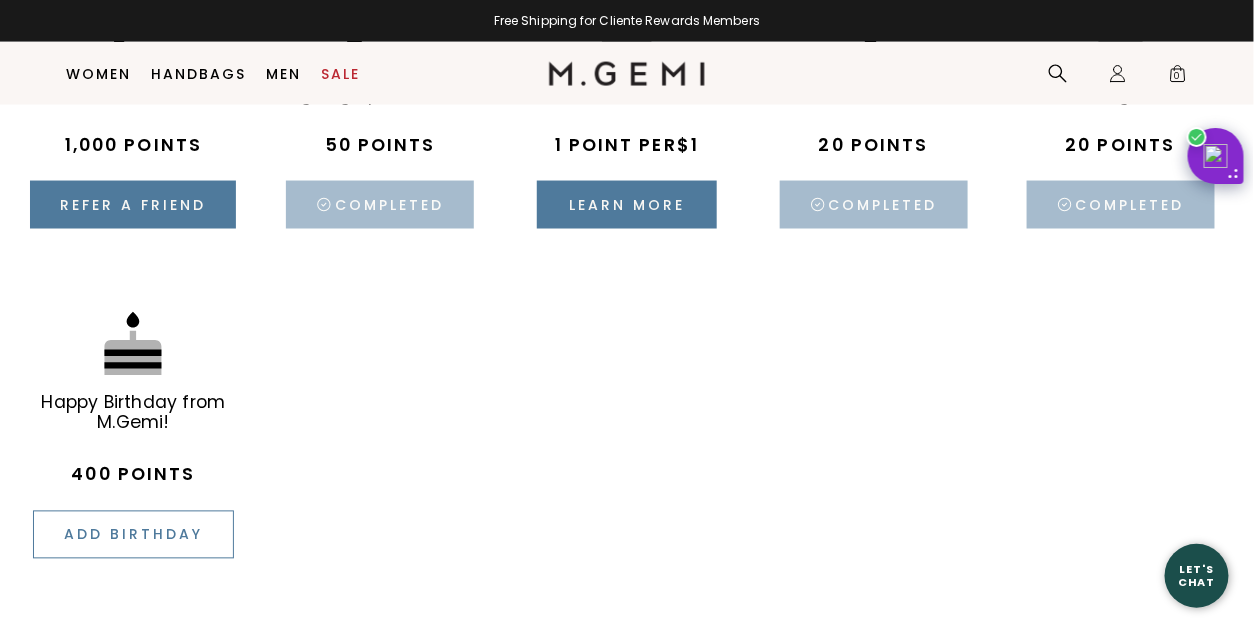 click on "Add birthday" at bounding box center [133, 535] 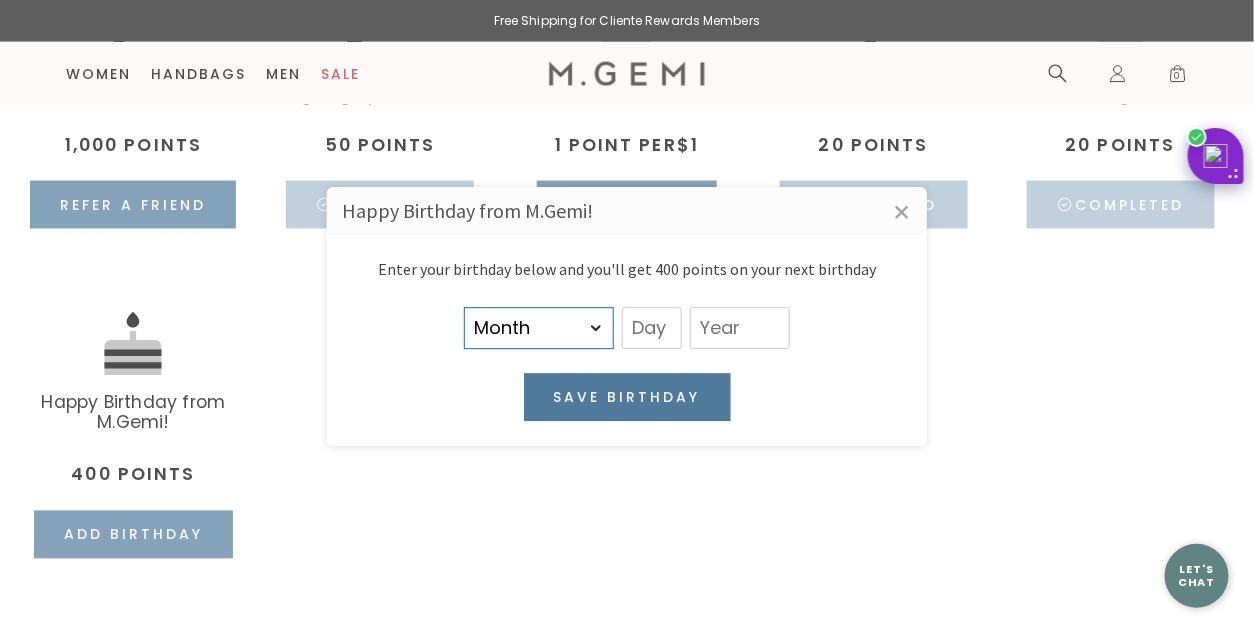 click on "Month January February March April May June July August September October November December" at bounding box center [539, 328] 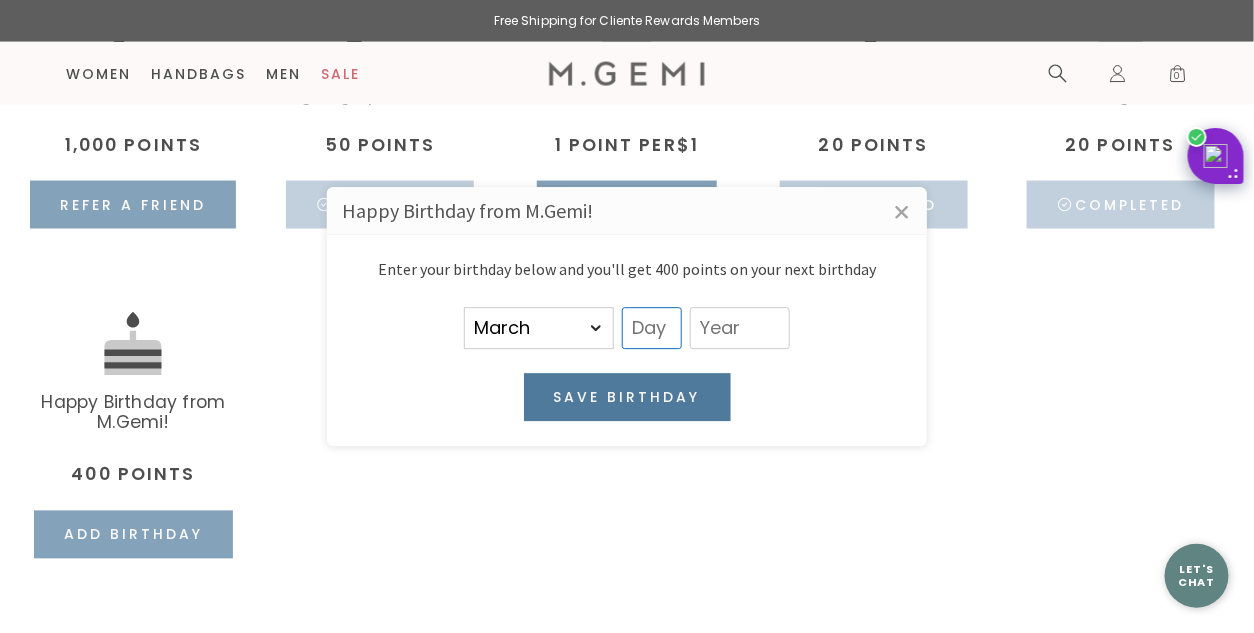 click at bounding box center [652, 328] 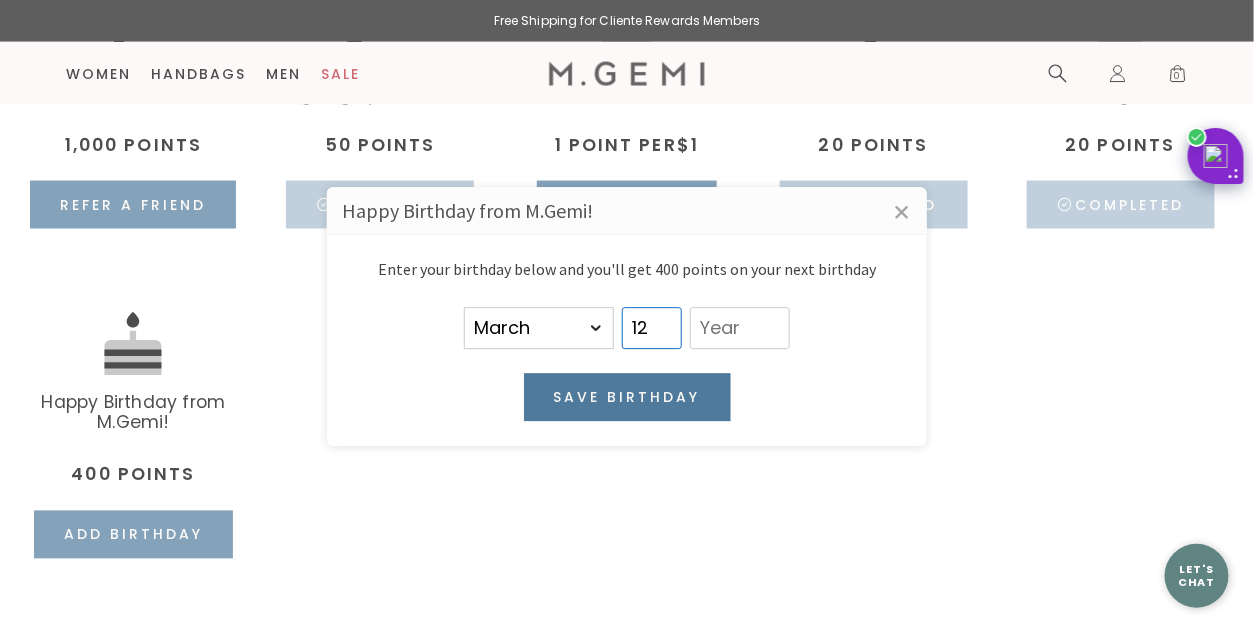 type on "12" 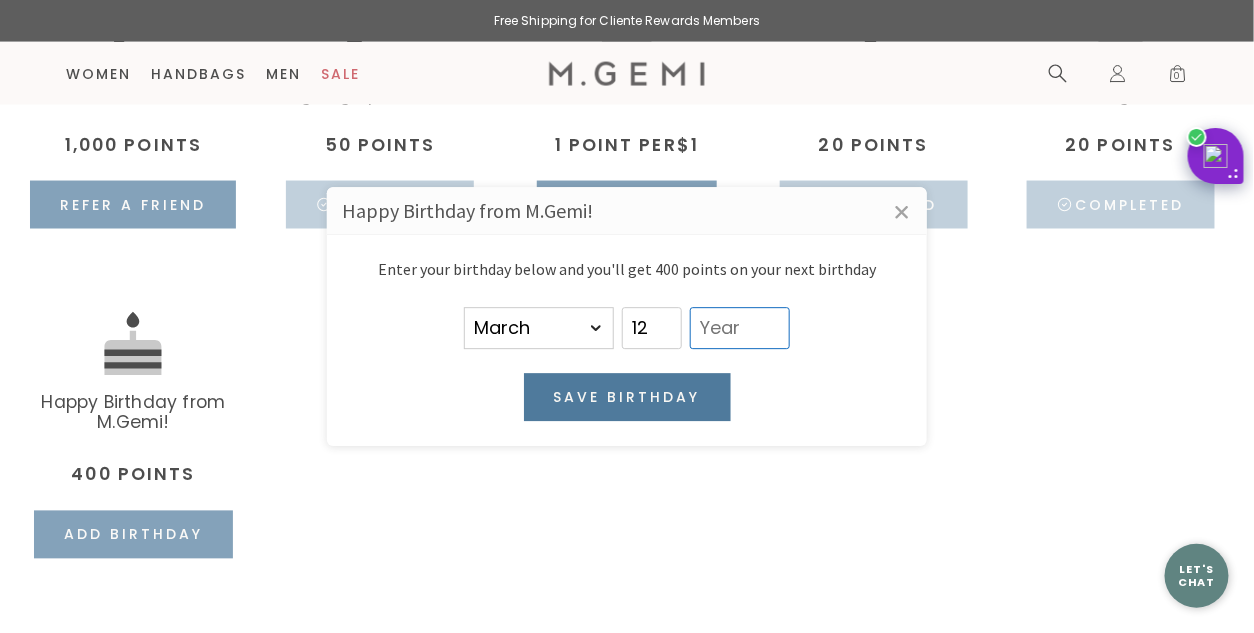 click at bounding box center [740, 328] 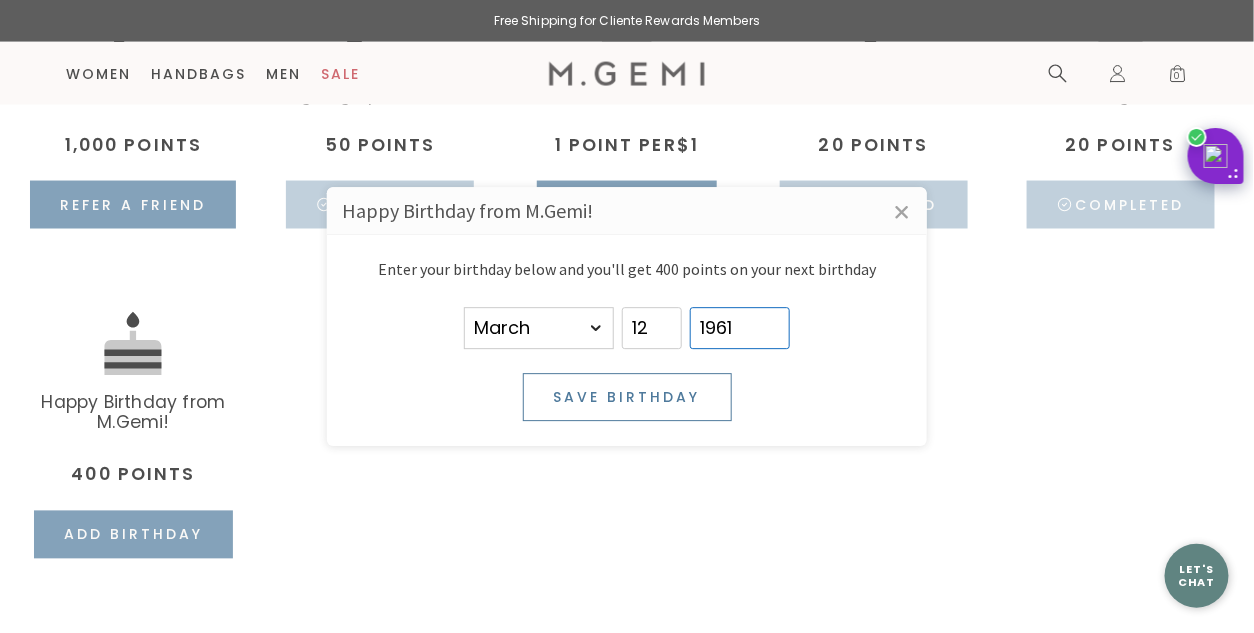 type on "1961" 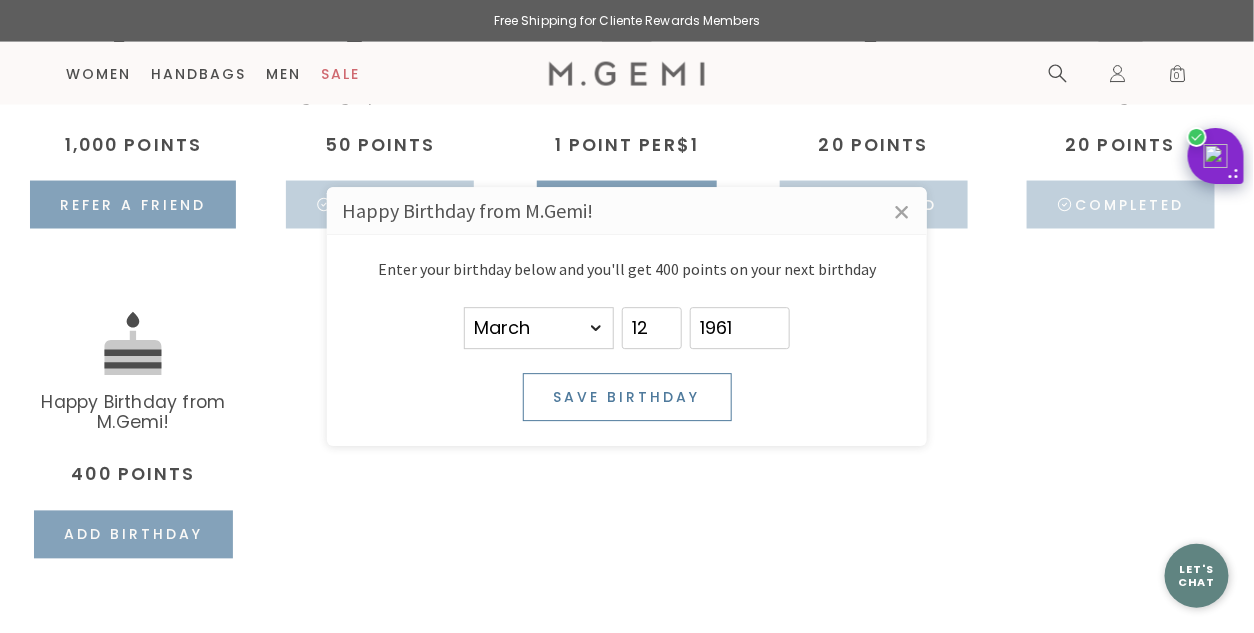 click on "Save birthday" at bounding box center [627, 397] 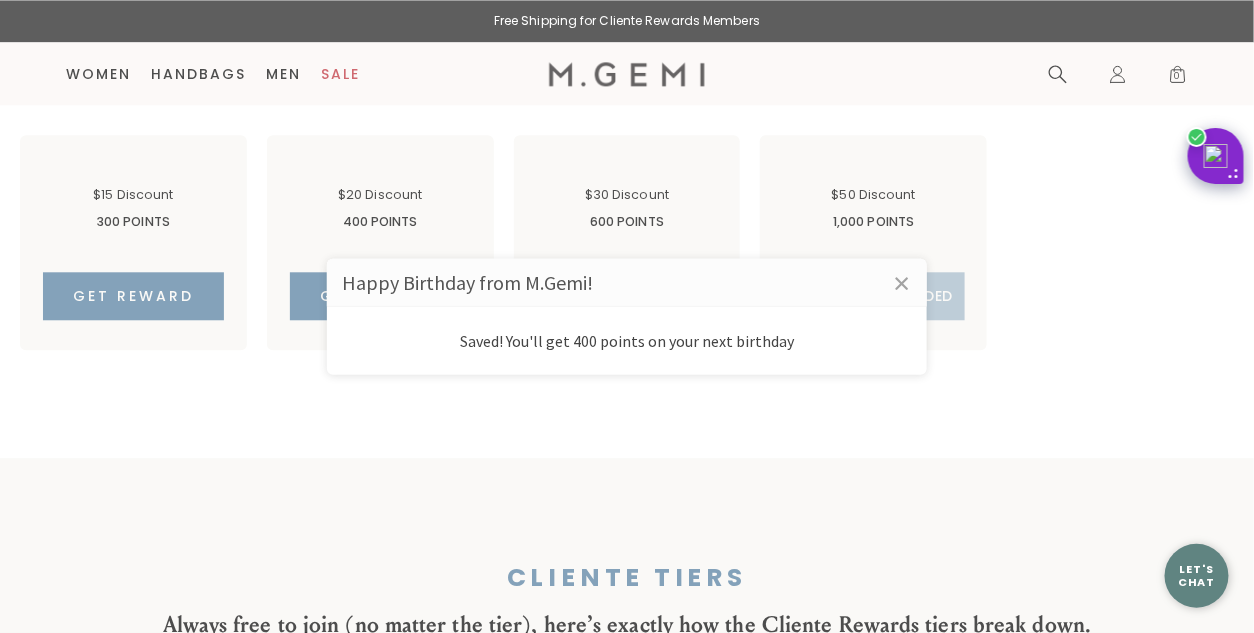 scroll, scrollTop: 1340, scrollLeft: 0, axis: vertical 